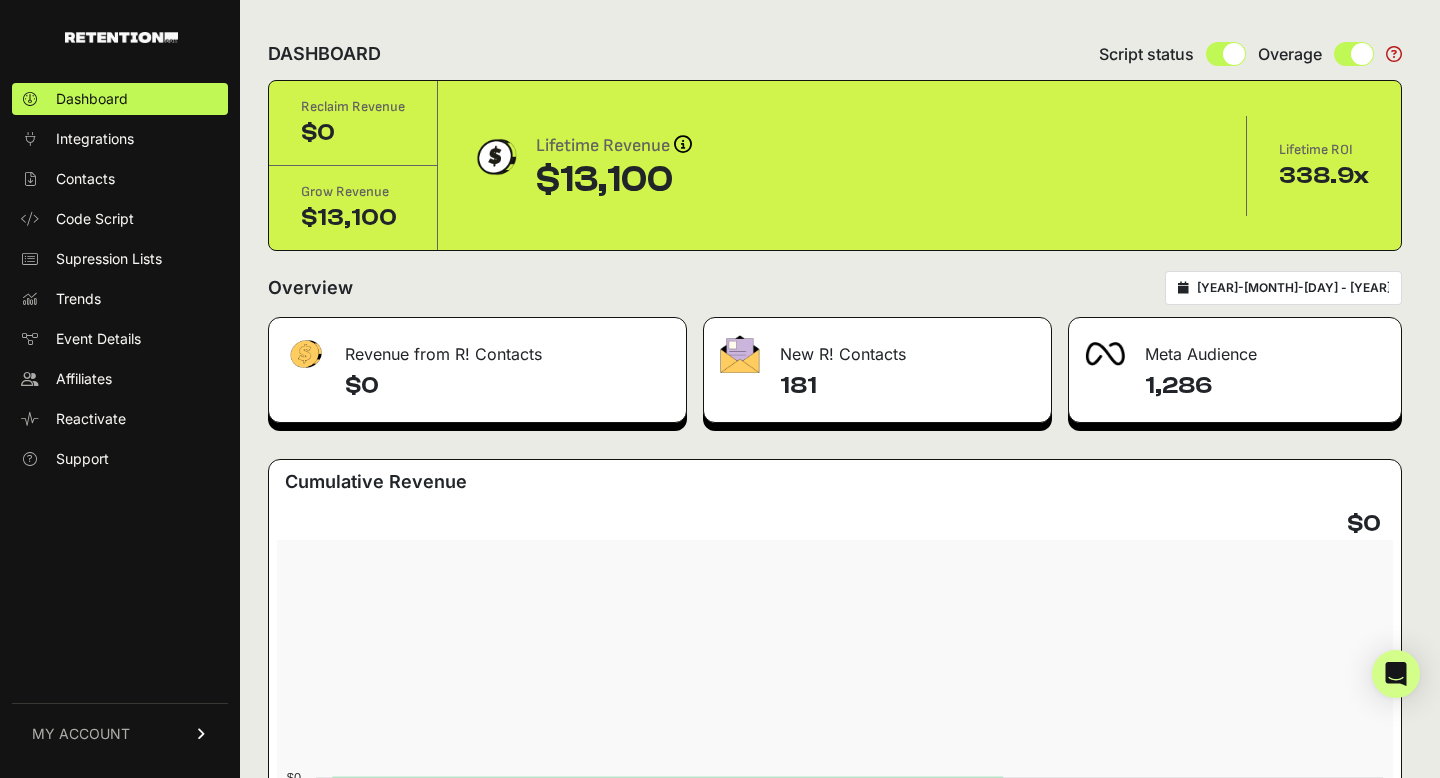 scroll, scrollTop: 0, scrollLeft: 0, axis: both 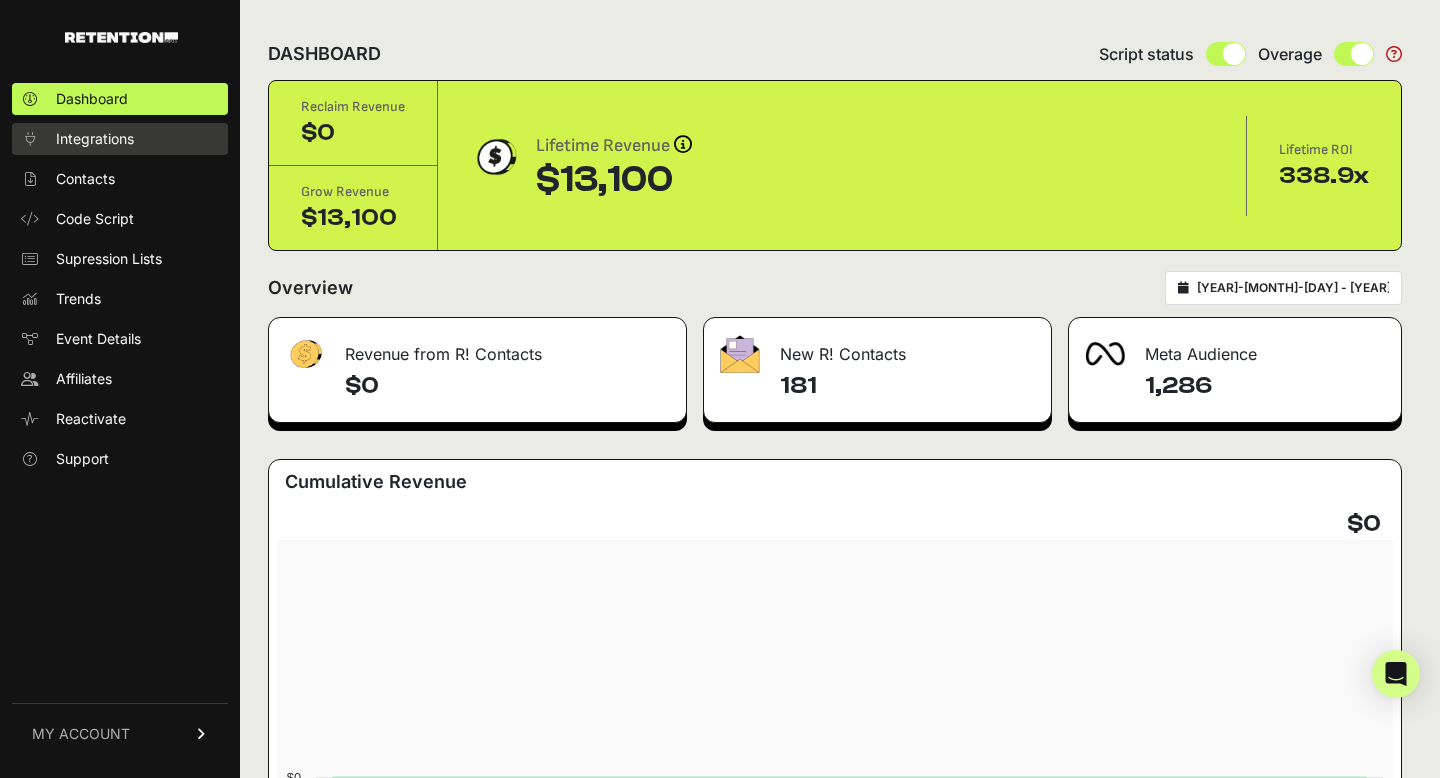 click on "Integrations" at bounding box center [95, 139] 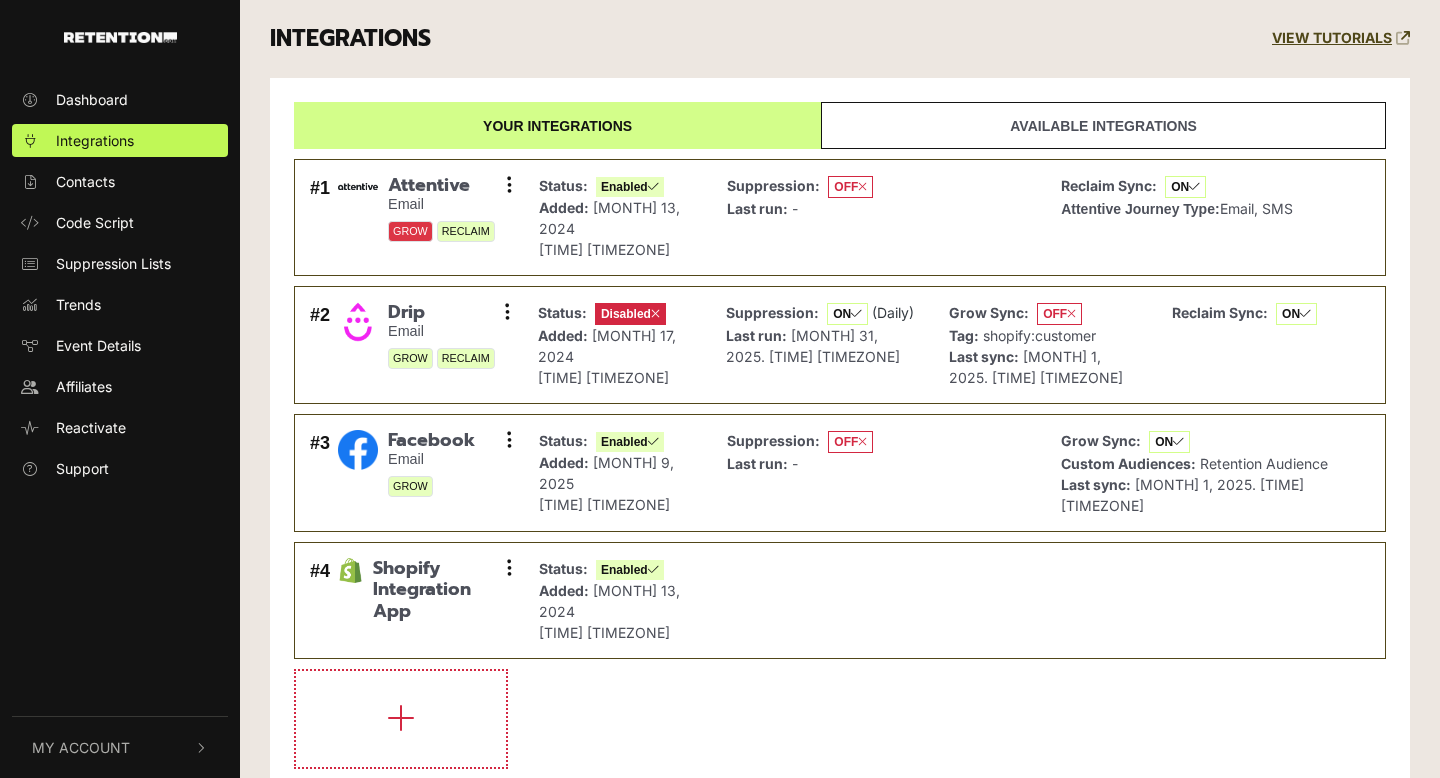 scroll, scrollTop: 0, scrollLeft: 0, axis: both 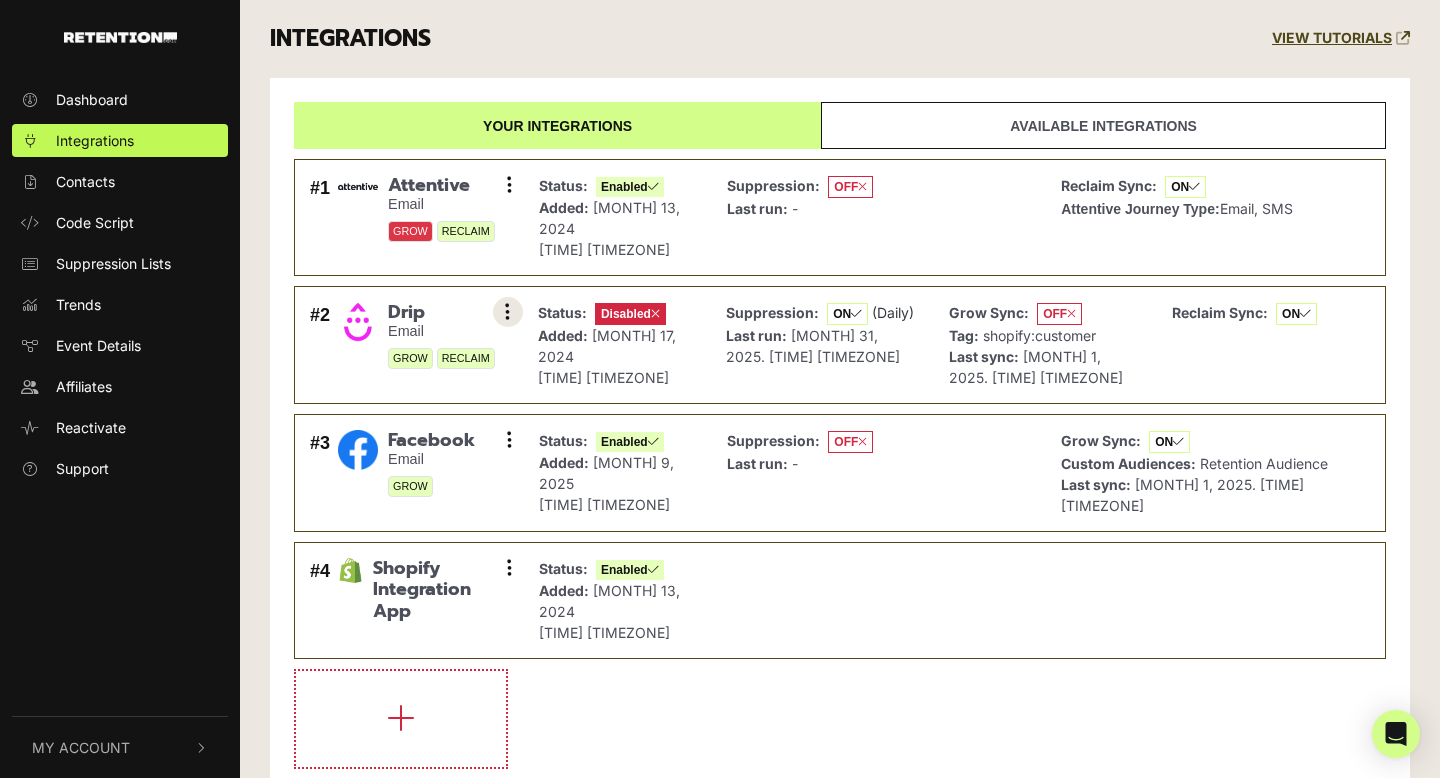 click at bounding box center [507, 312] 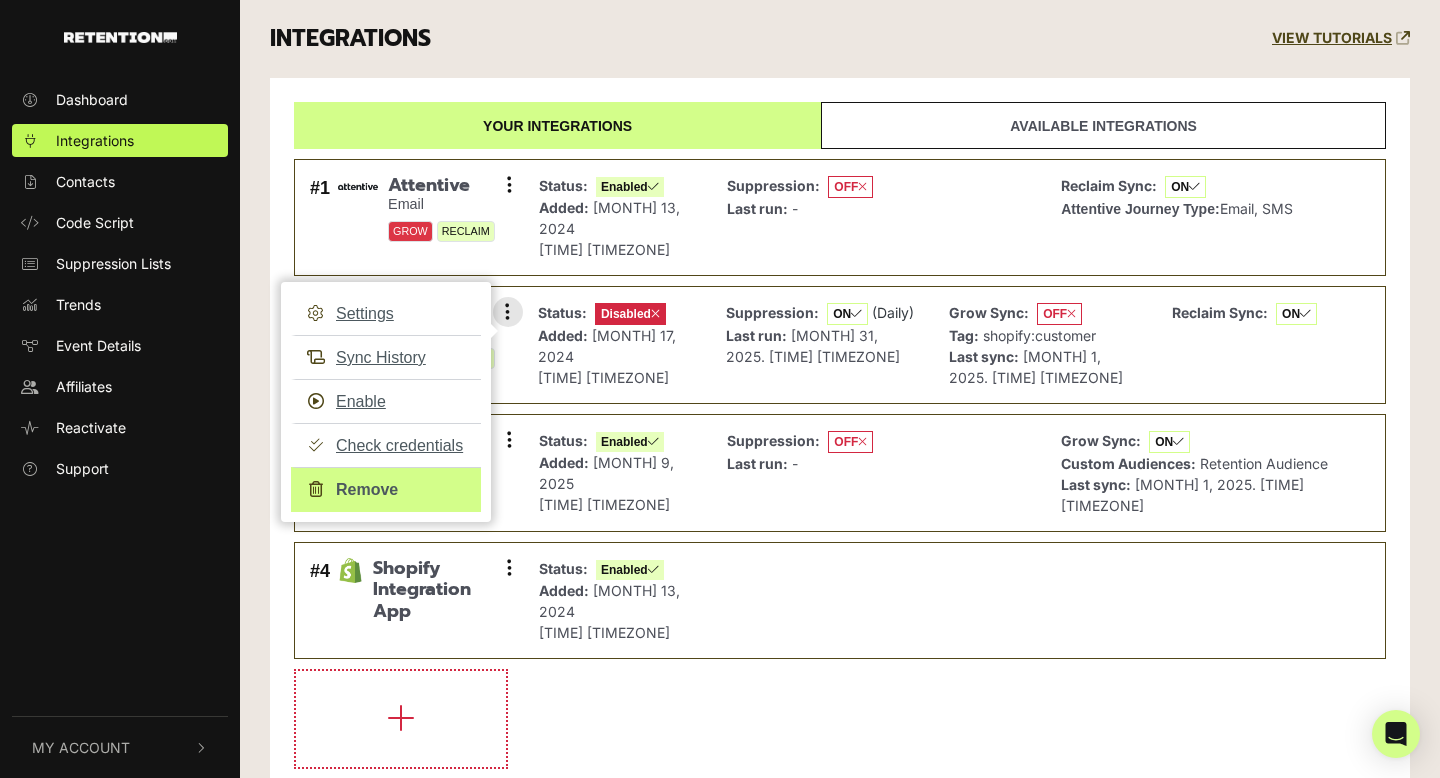 click on "Remove" at bounding box center (386, 489) 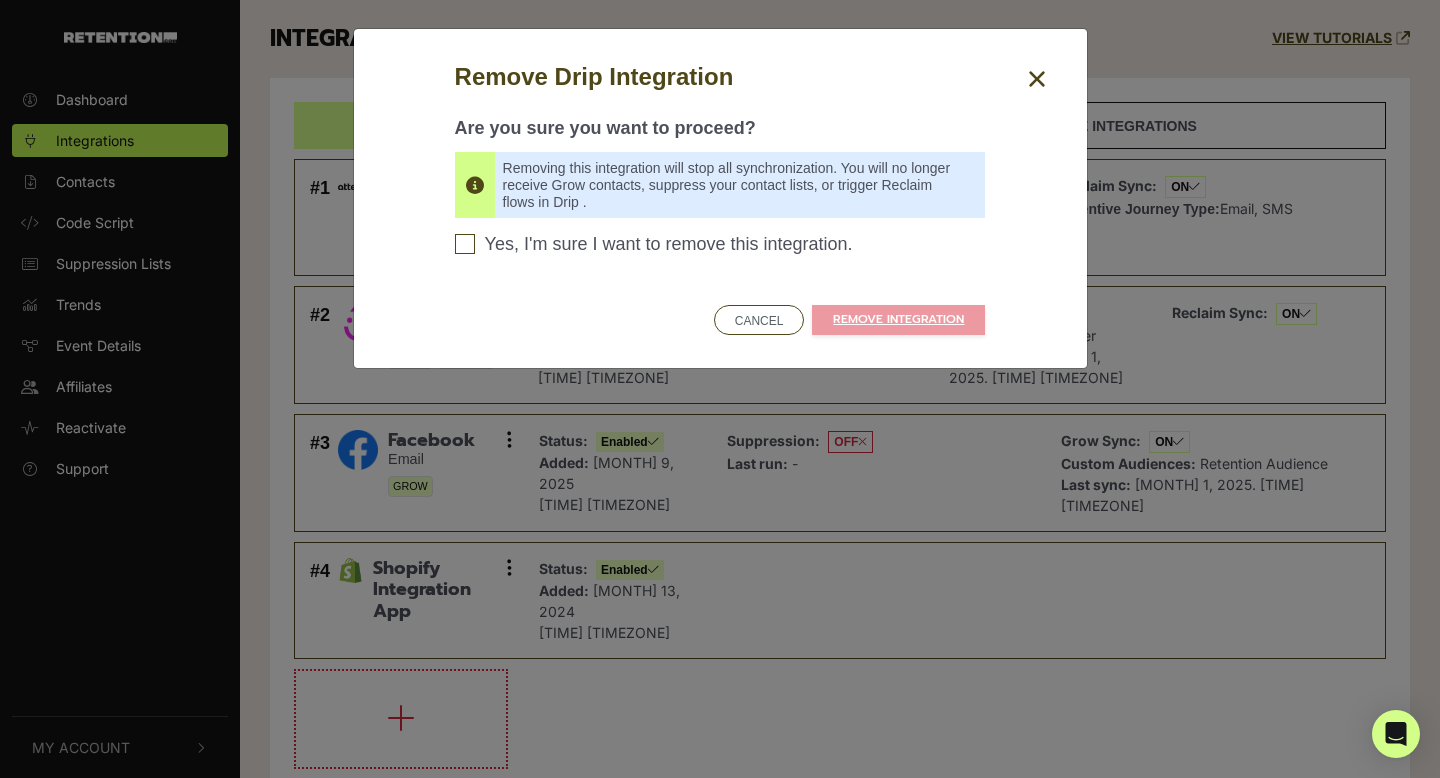 click on "Yes, I'm sure I want to remove this integration.
Please confirm to continue" at bounding box center (465, 244) 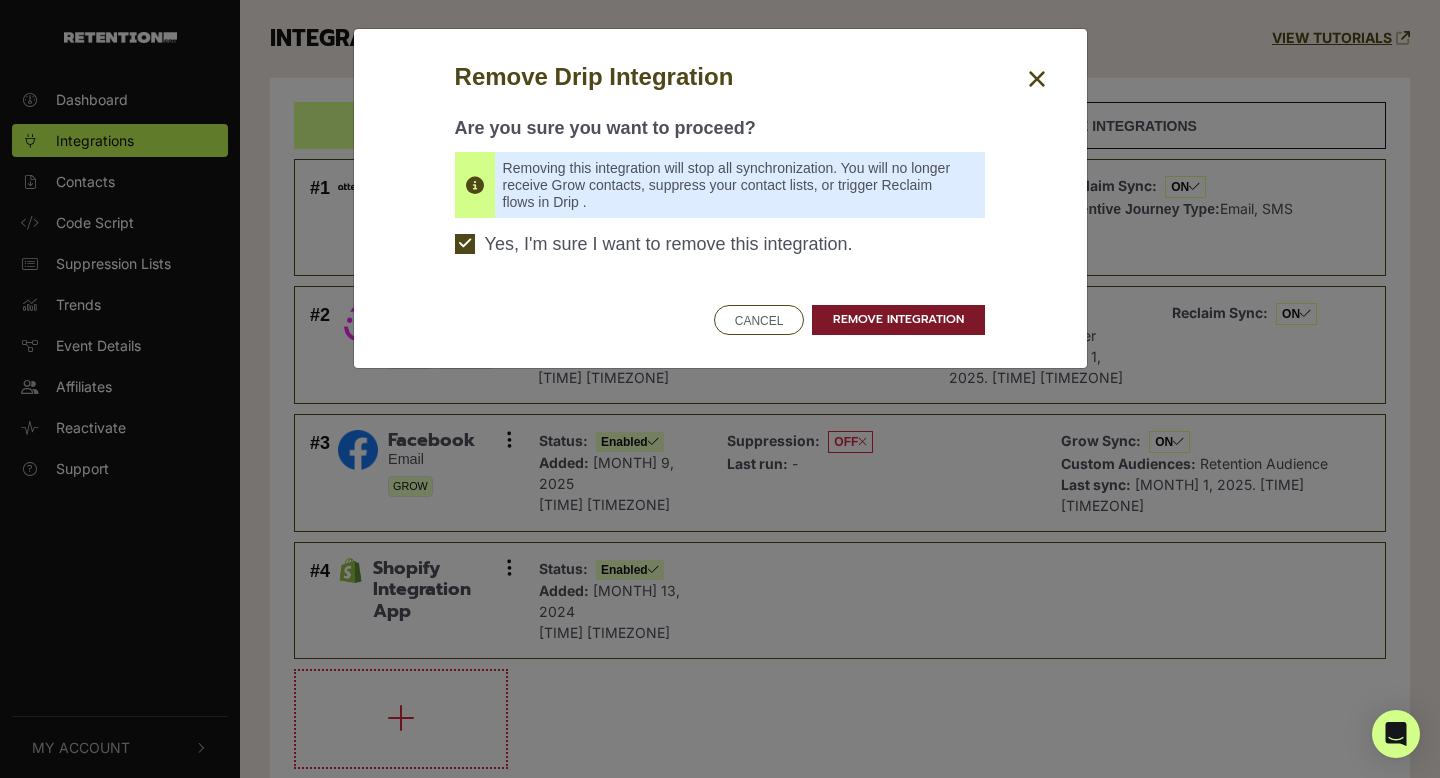 click on "REMOVE INTEGRATION" at bounding box center [898, 320] 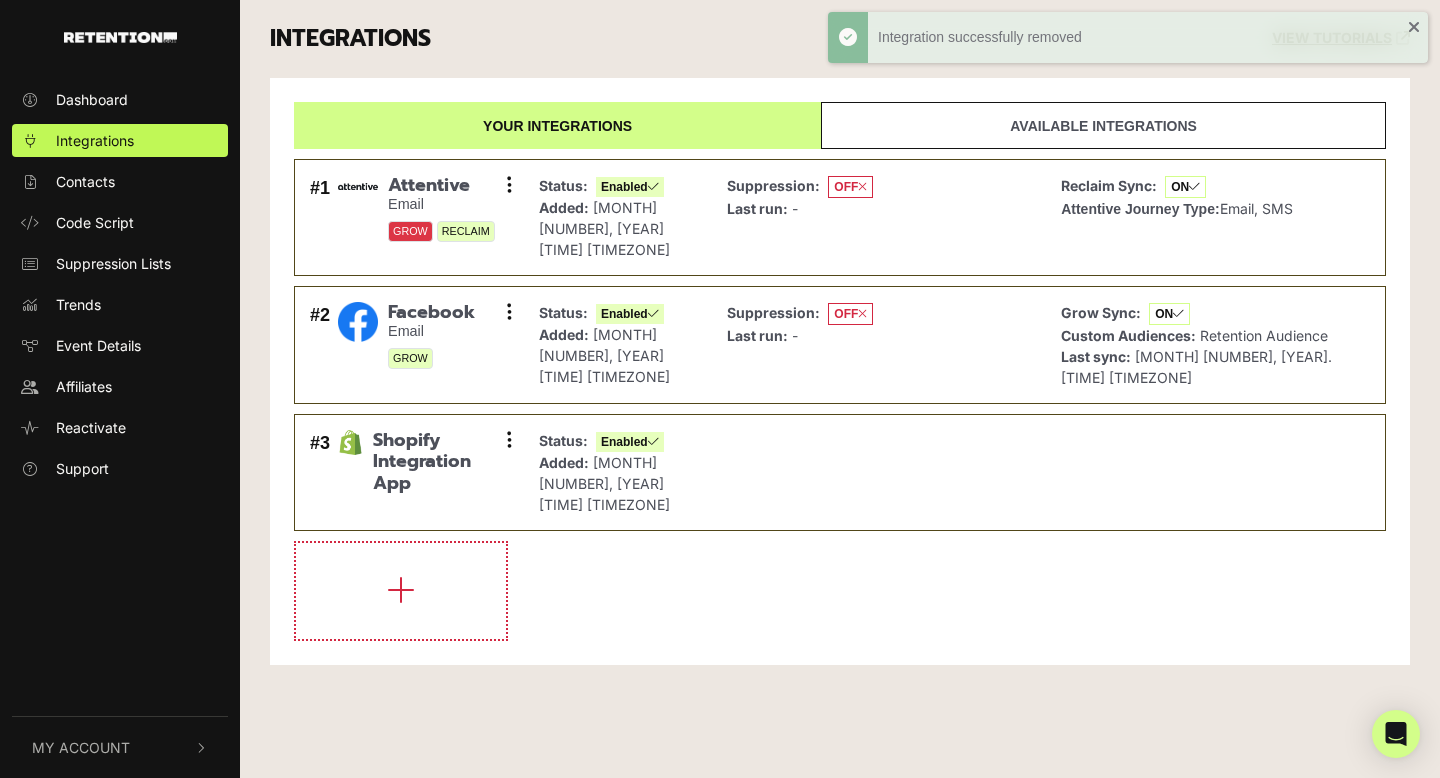 scroll, scrollTop: 0, scrollLeft: 0, axis: both 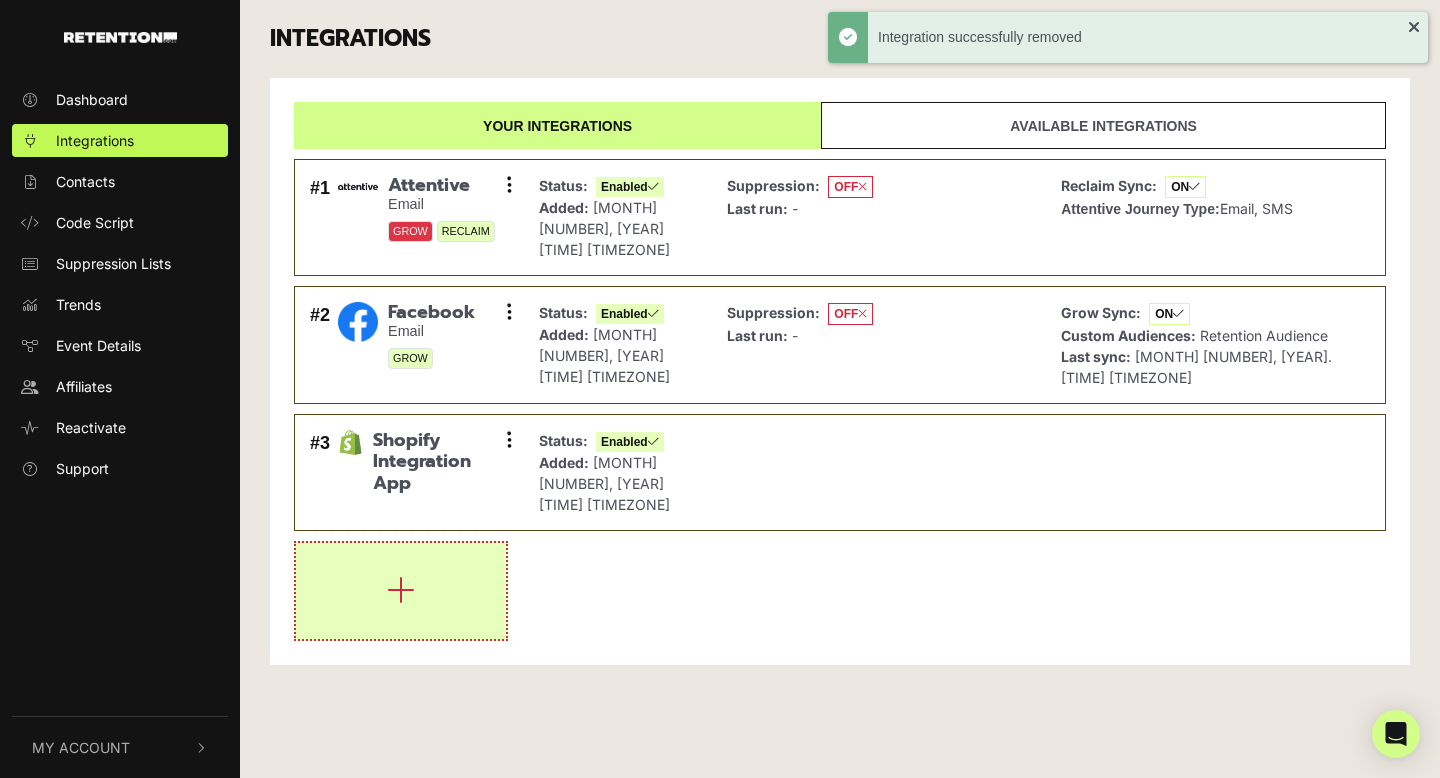 click at bounding box center (401, 591) 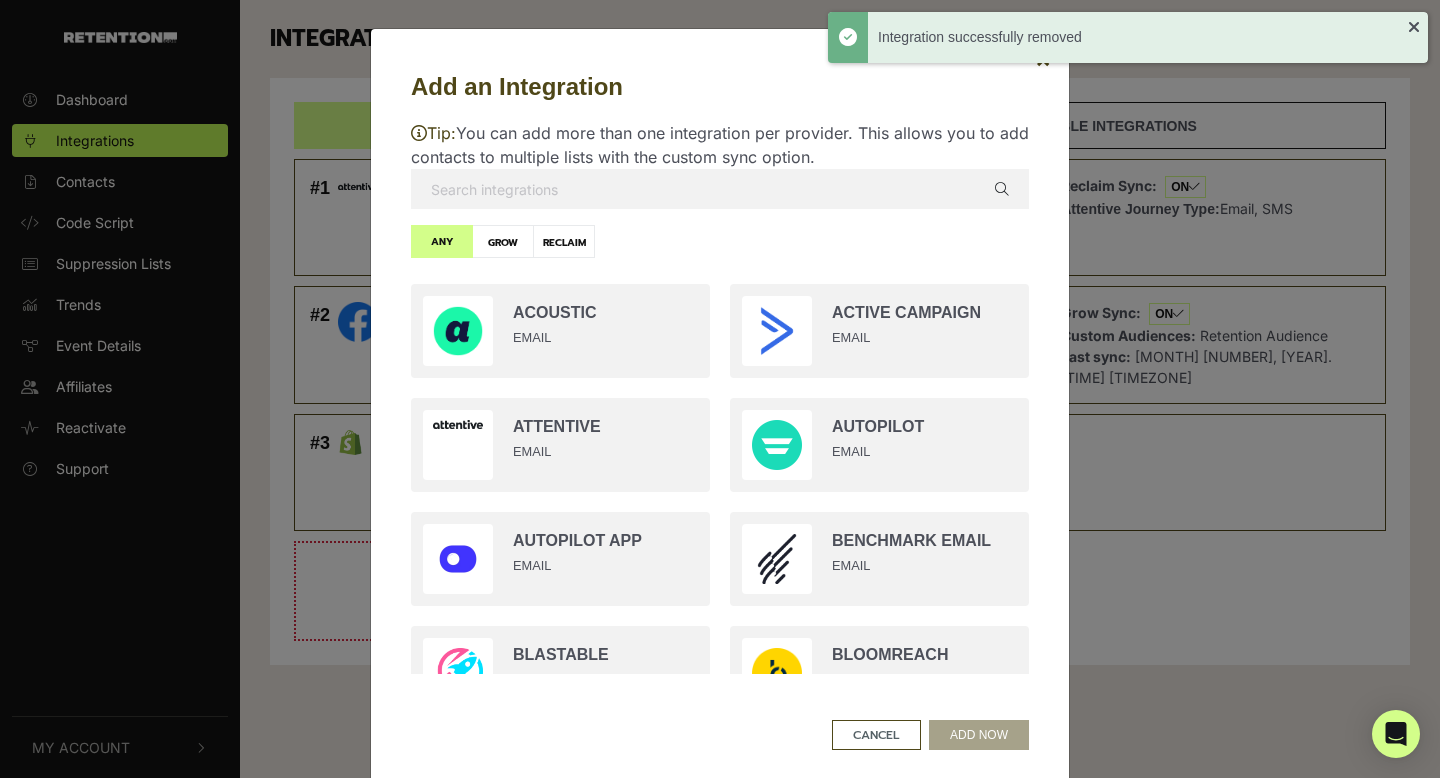 click at bounding box center [720, 189] 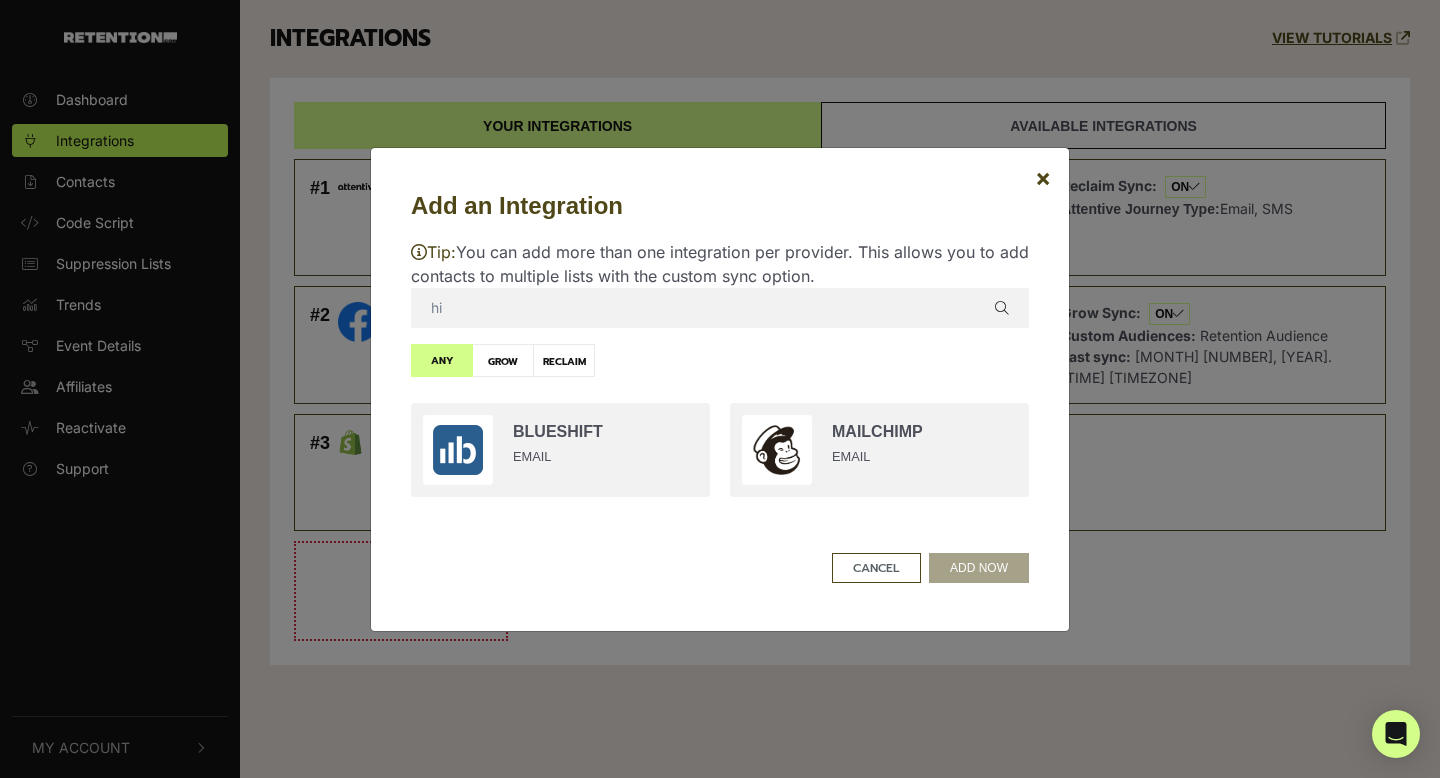 type on "h" 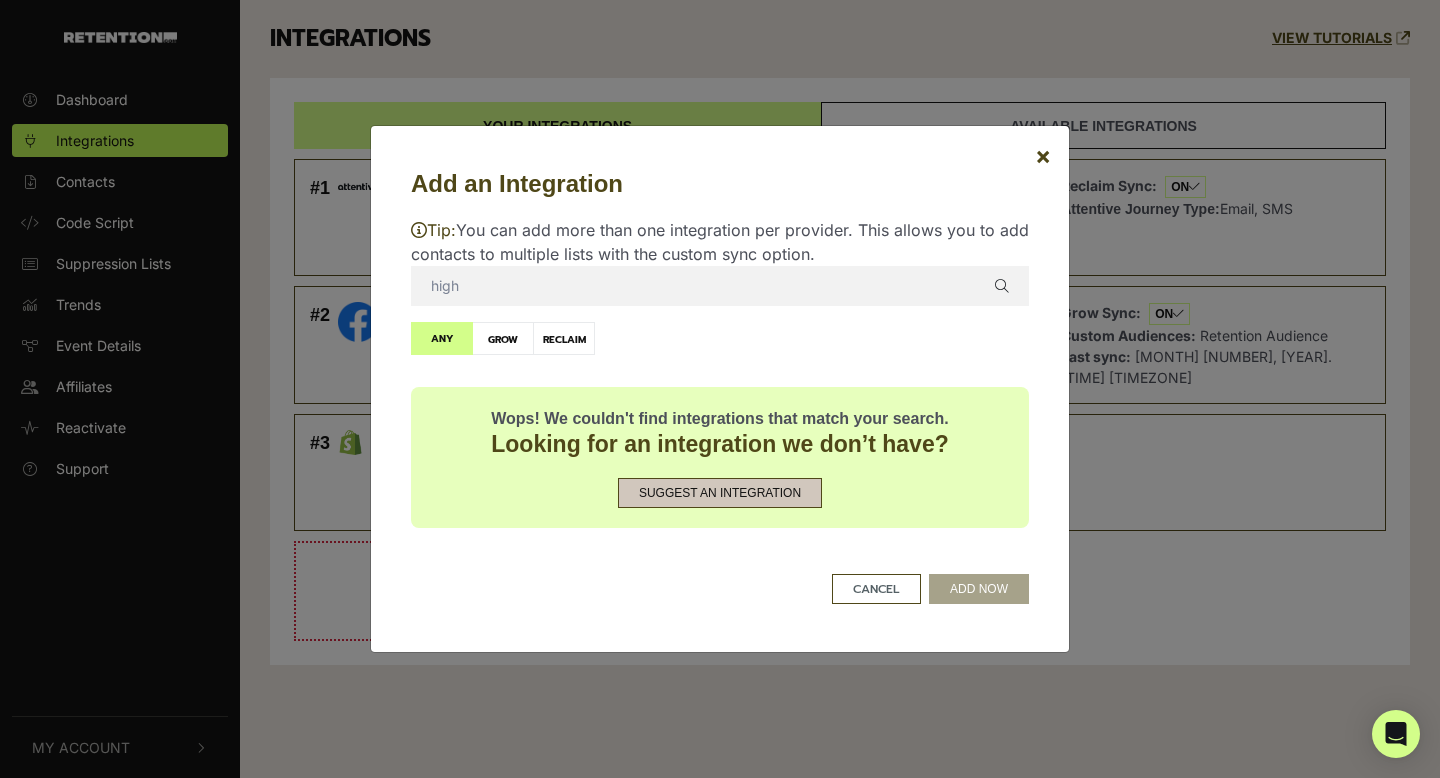 type on "high" 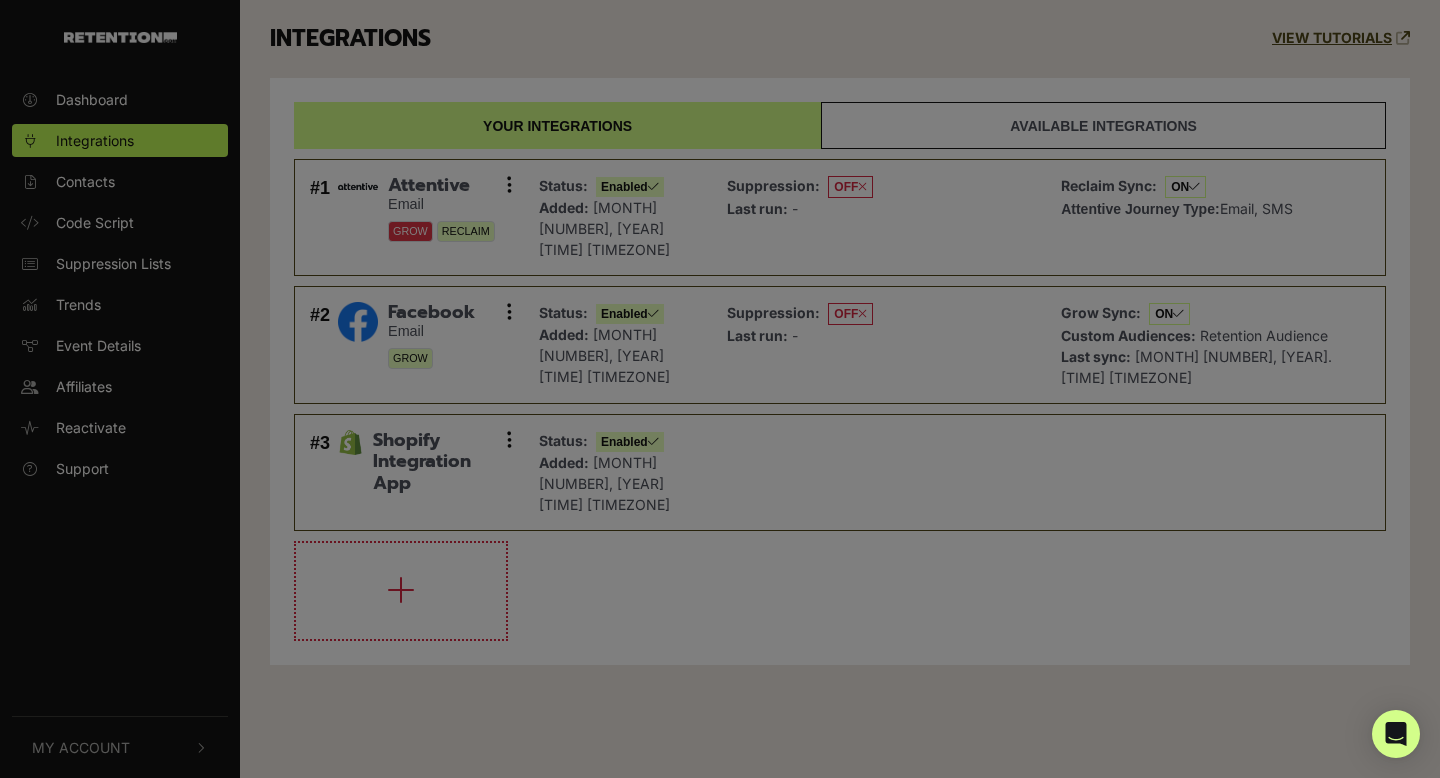 click at bounding box center (720, 389) 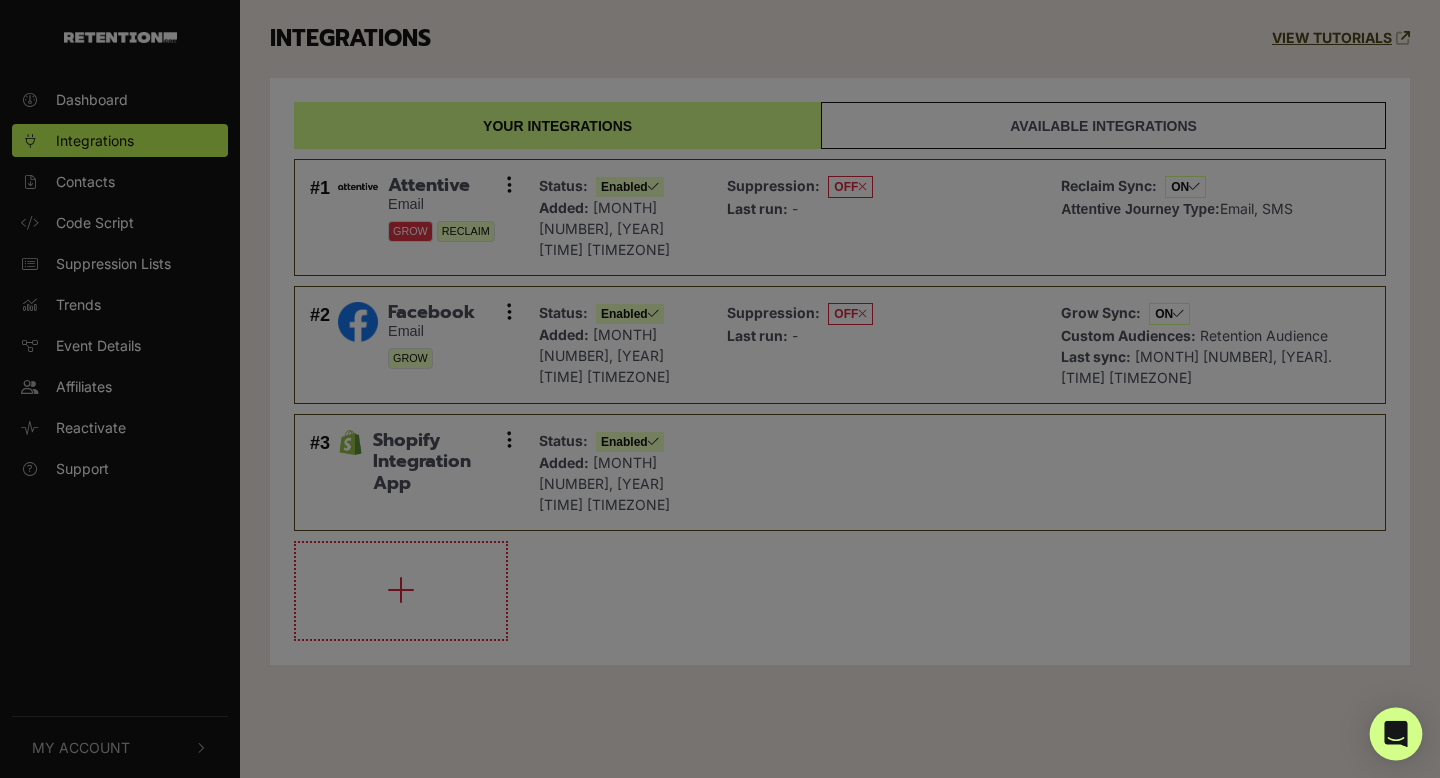 click 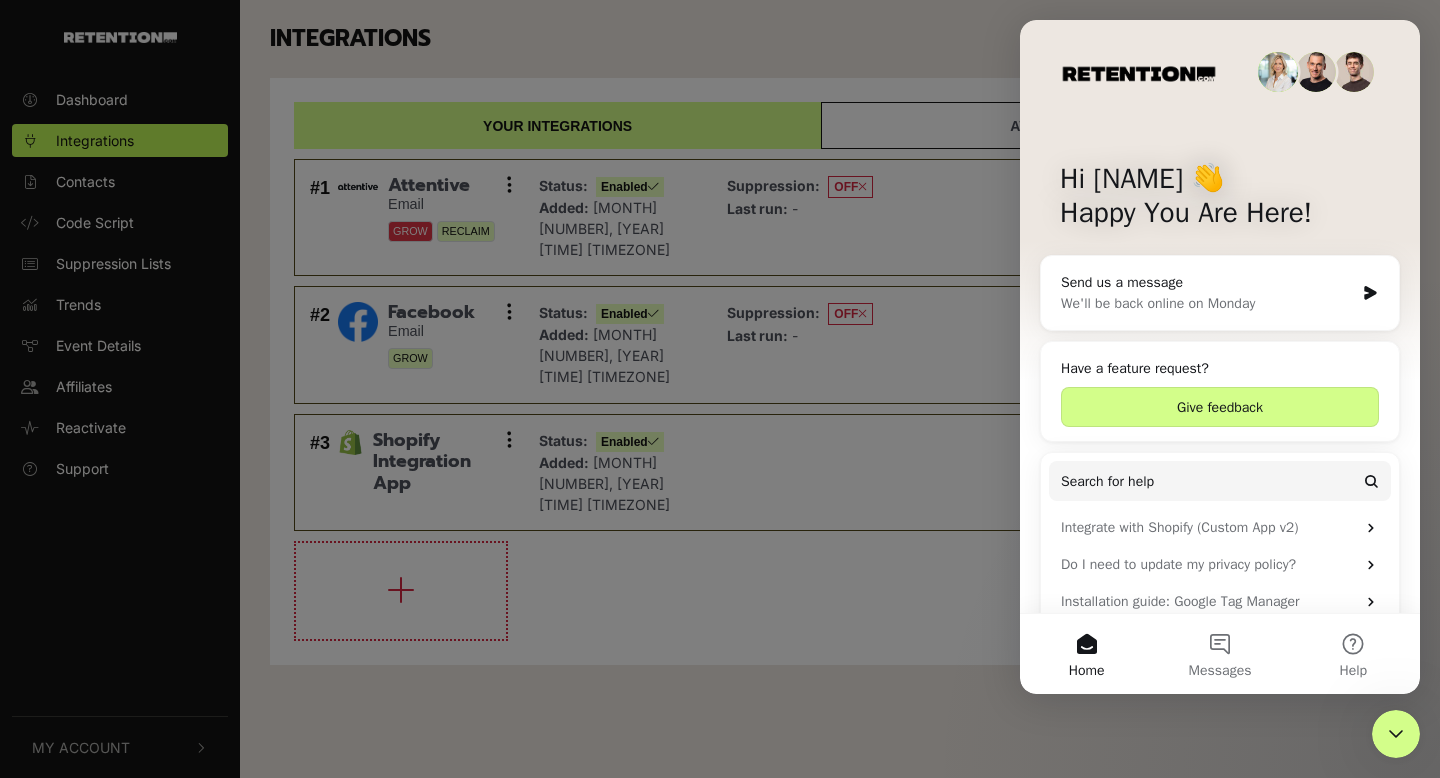 scroll, scrollTop: 0, scrollLeft: 0, axis: both 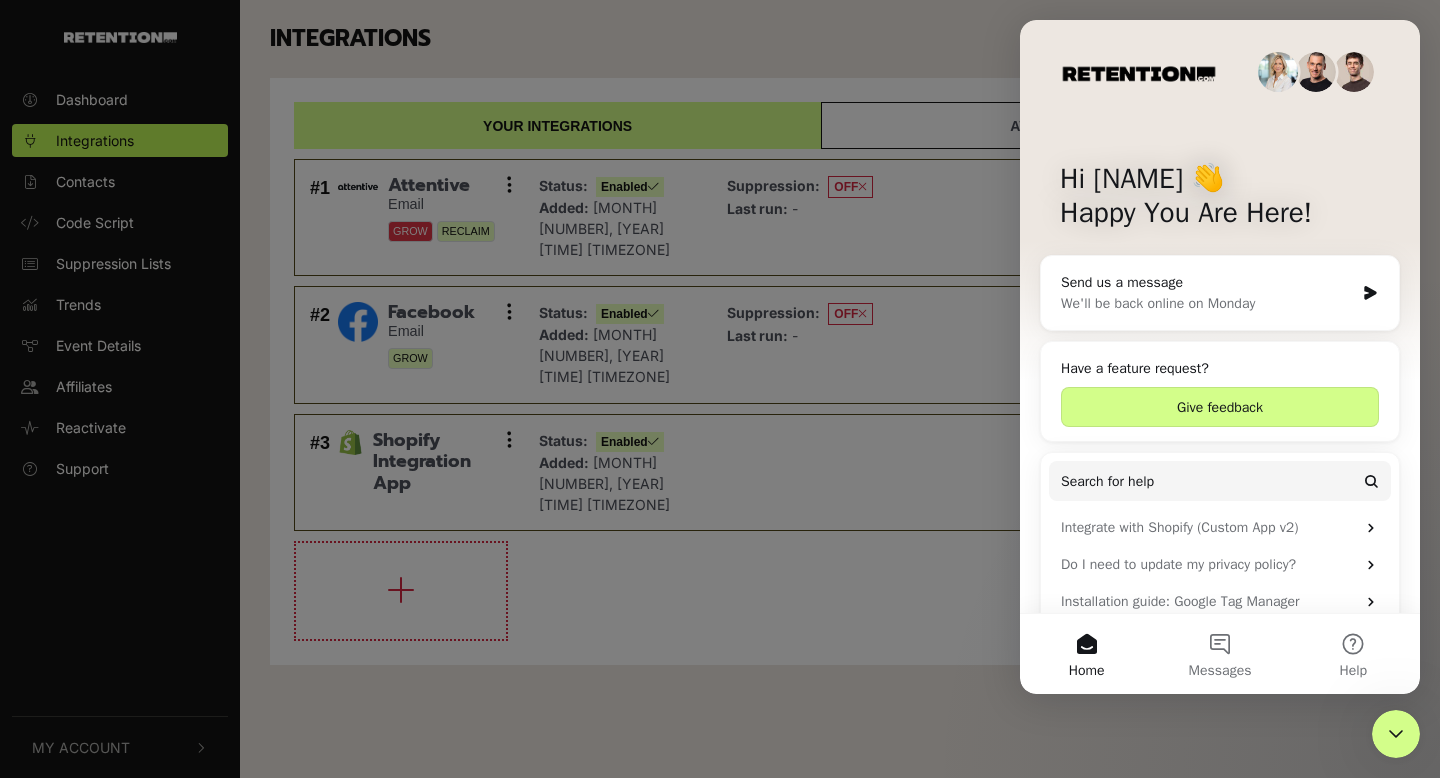 click at bounding box center [720, 389] 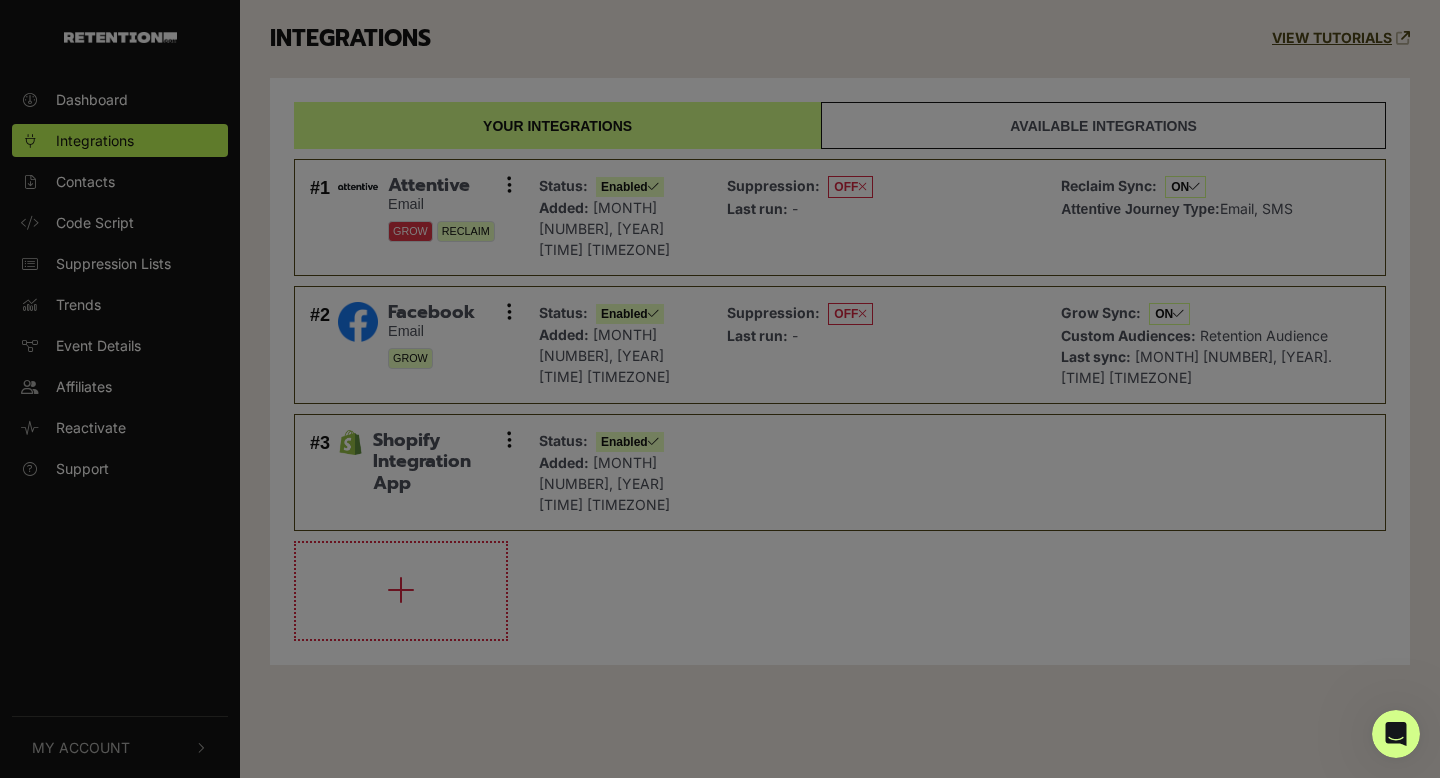 scroll, scrollTop: 0, scrollLeft: 0, axis: both 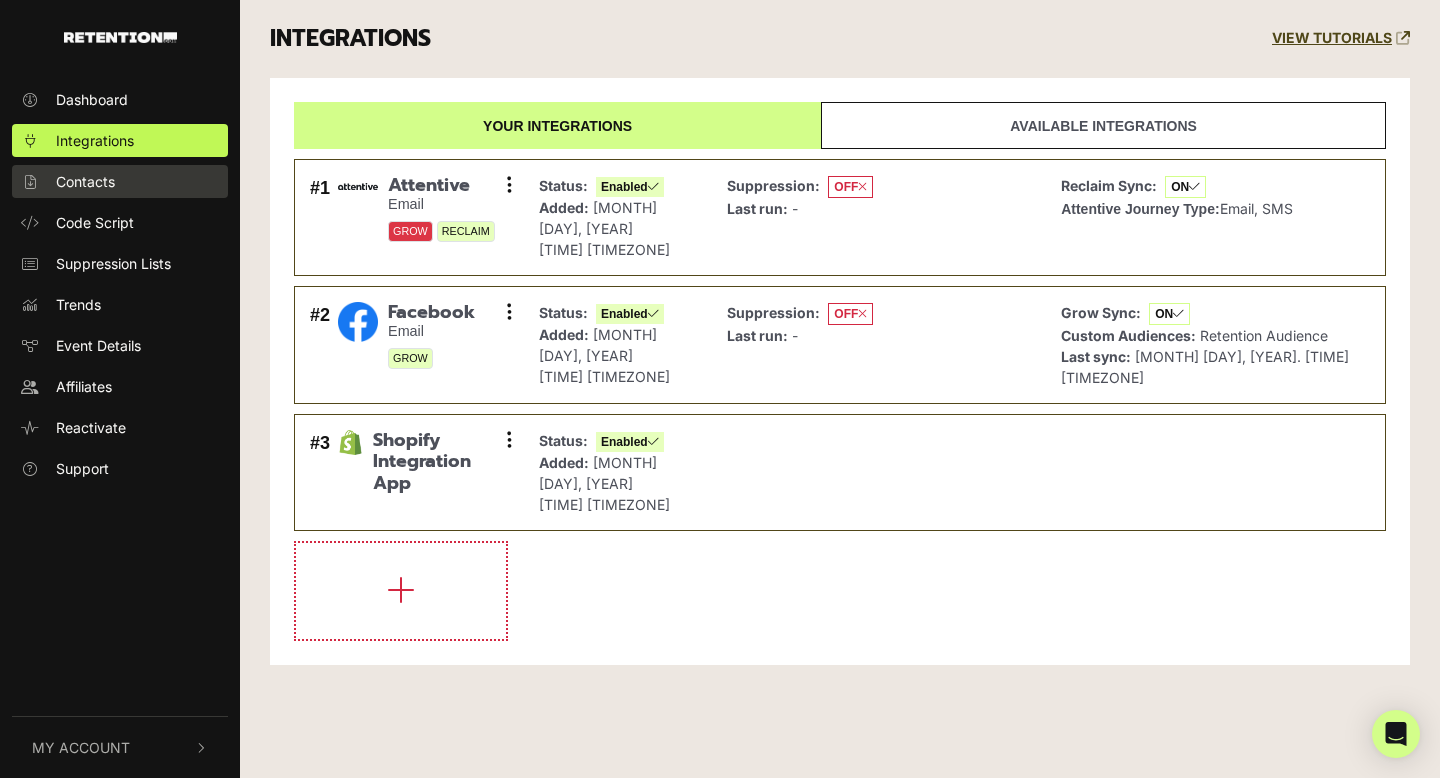 click on "Contacts" at bounding box center [120, 181] 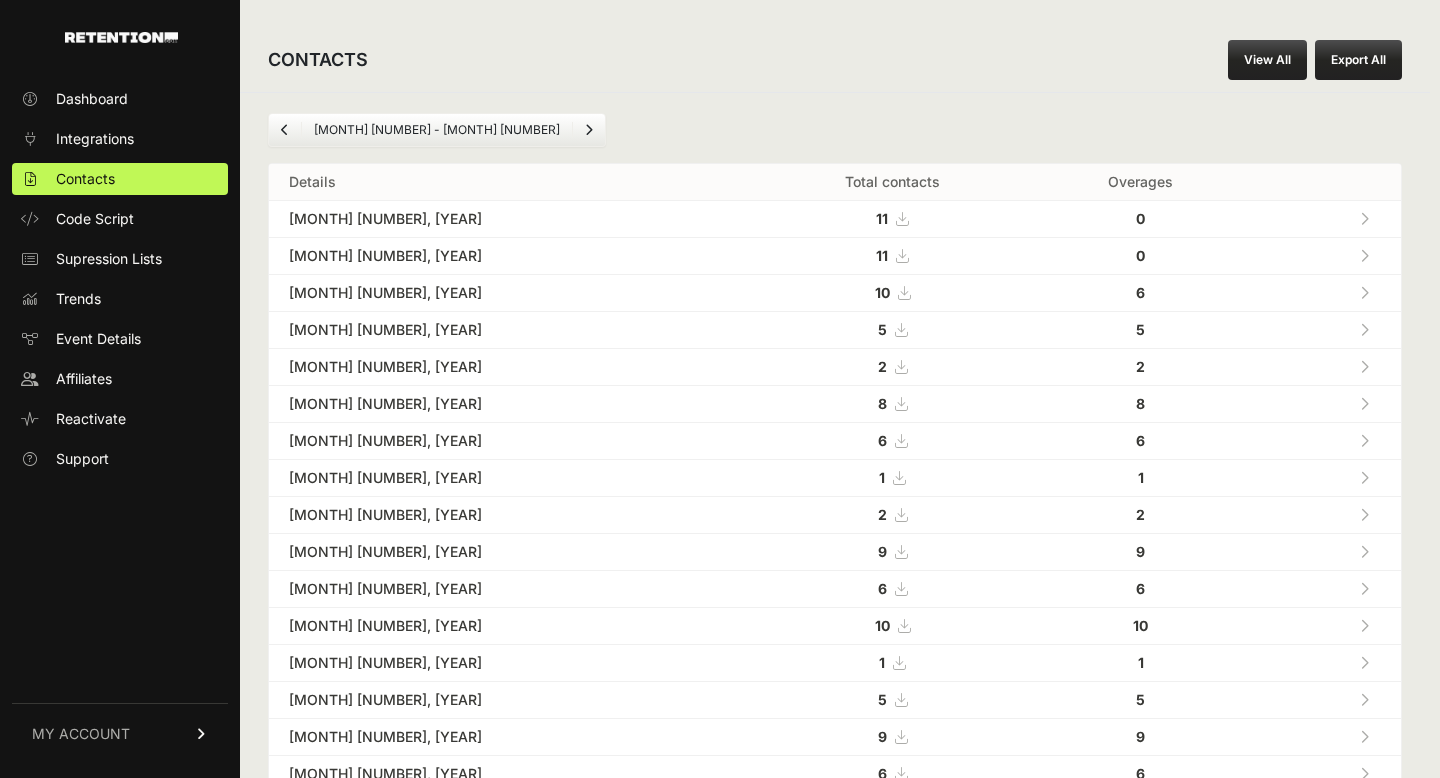 scroll, scrollTop: 0, scrollLeft: 0, axis: both 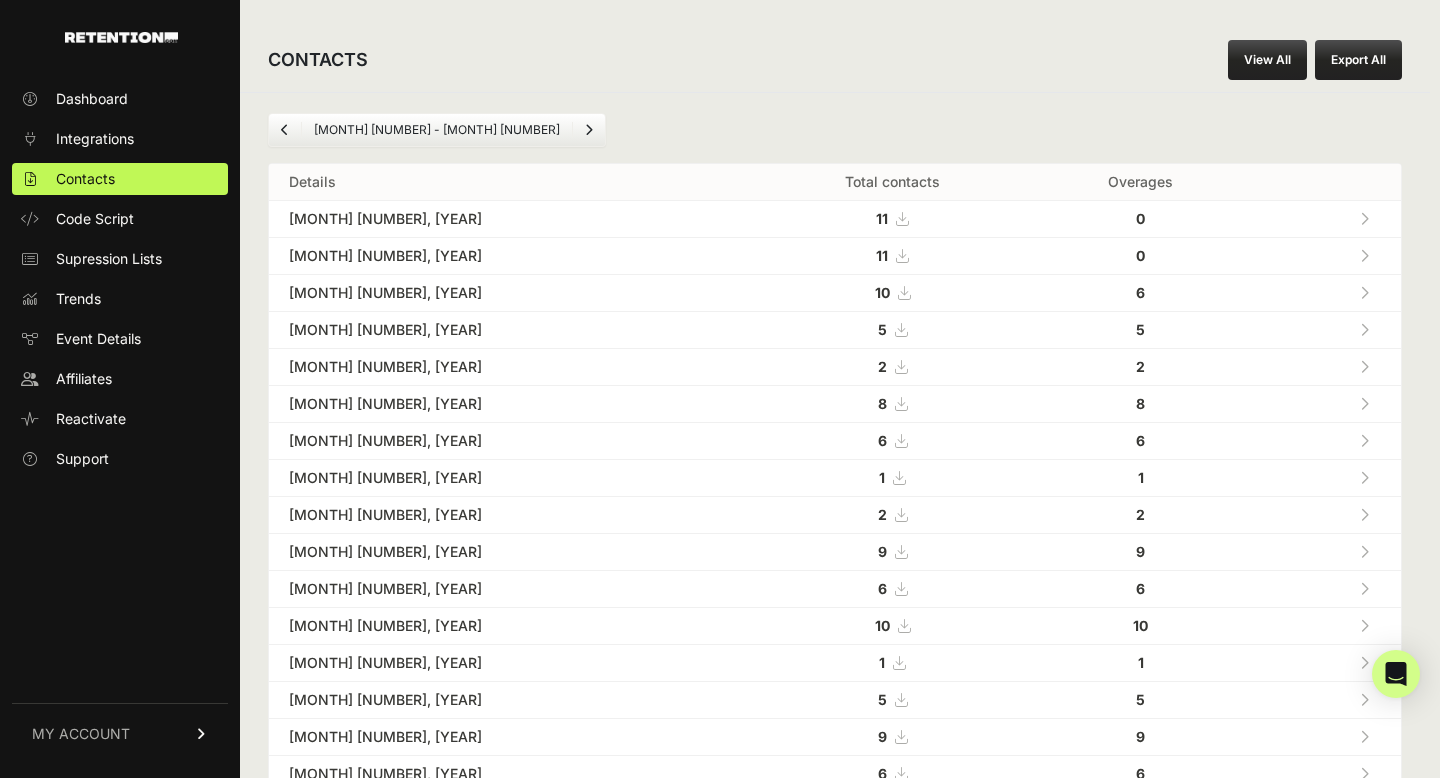 click on "View All" at bounding box center [1267, 60] 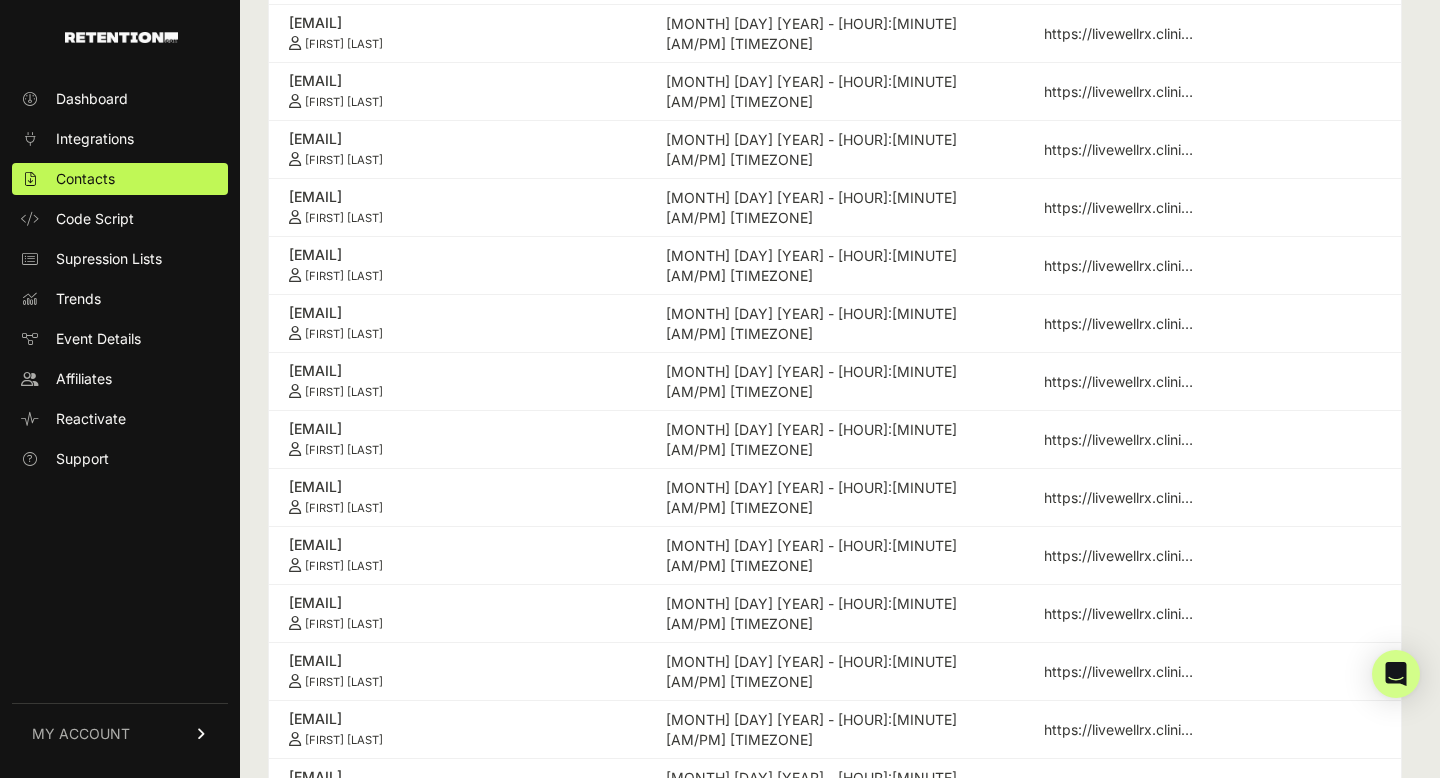 scroll, scrollTop: 0, scrollLeft: 0, axis: both 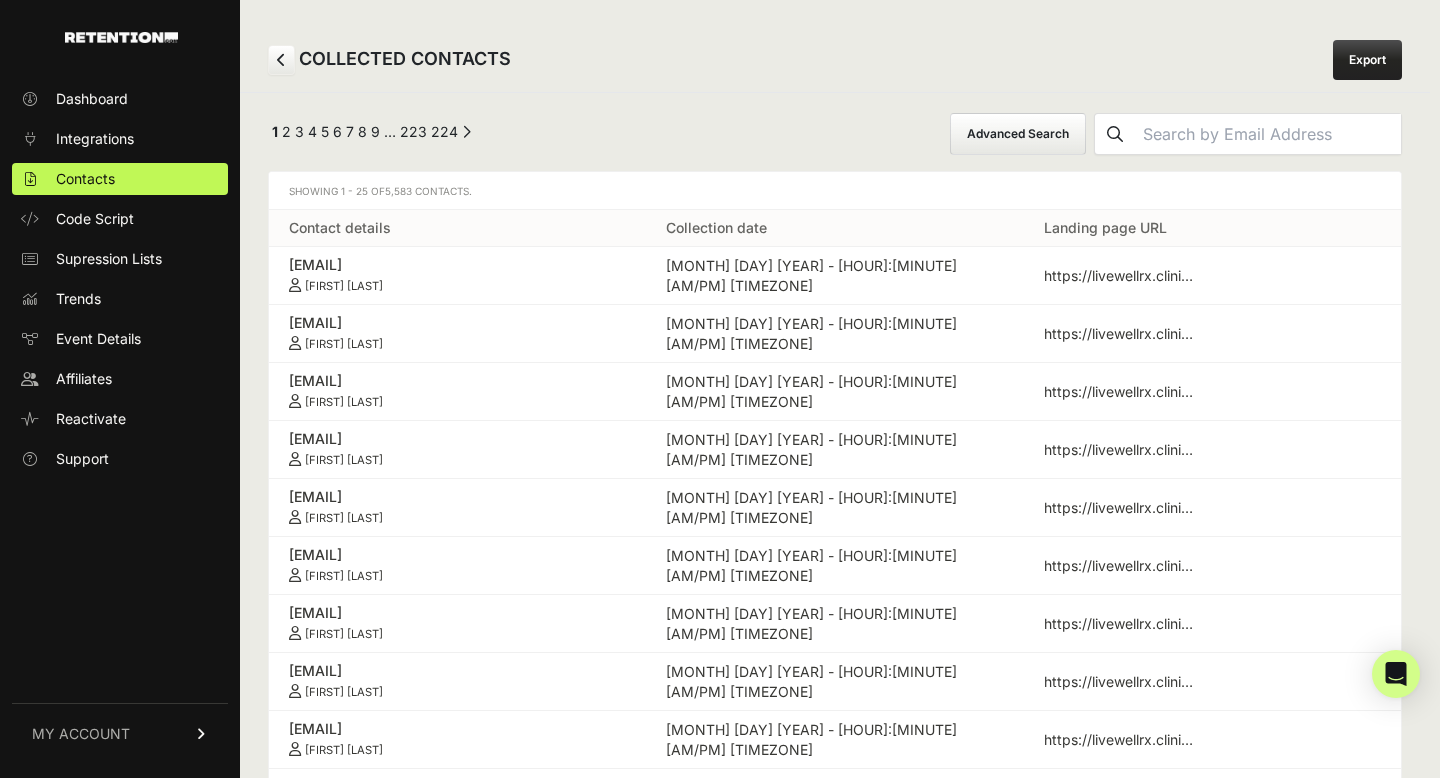 click on "Export" at bounding box center [1367, 60] 